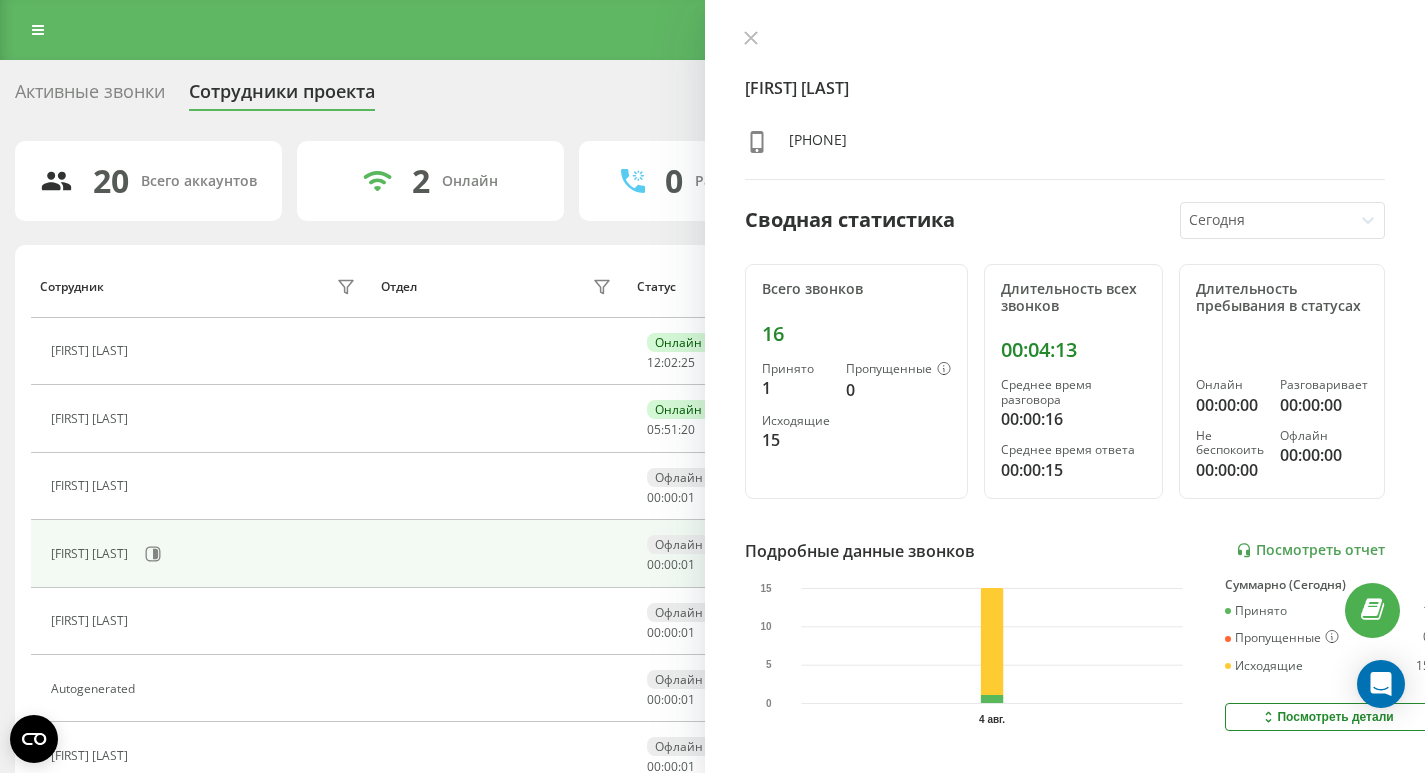 scroll, scrollTop: 0, scrollLeft: 0, axis: both 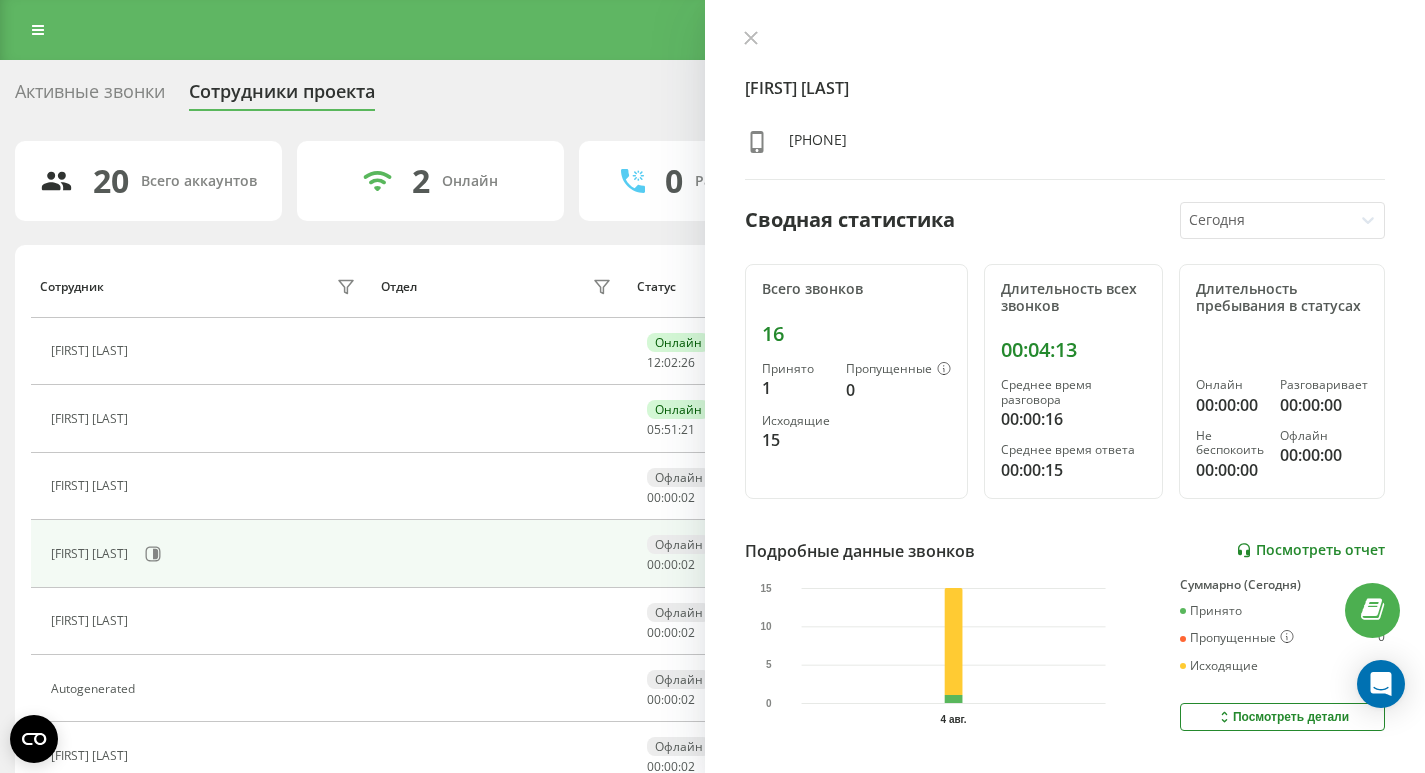 click on "Посмотреть отчет" at bounding box center [1310, 550] 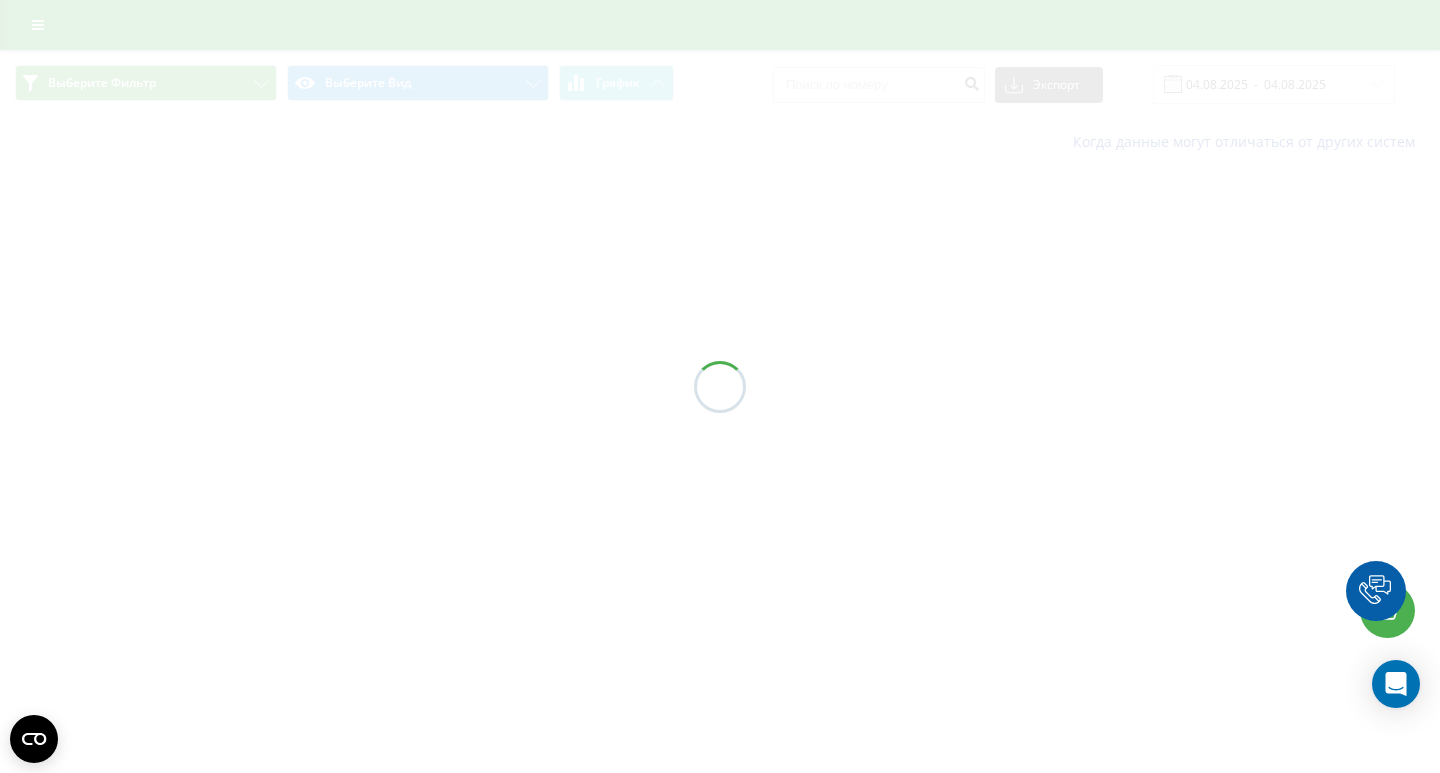 scroll, scrollTop: 0, scrollLeft: 0, axis: both 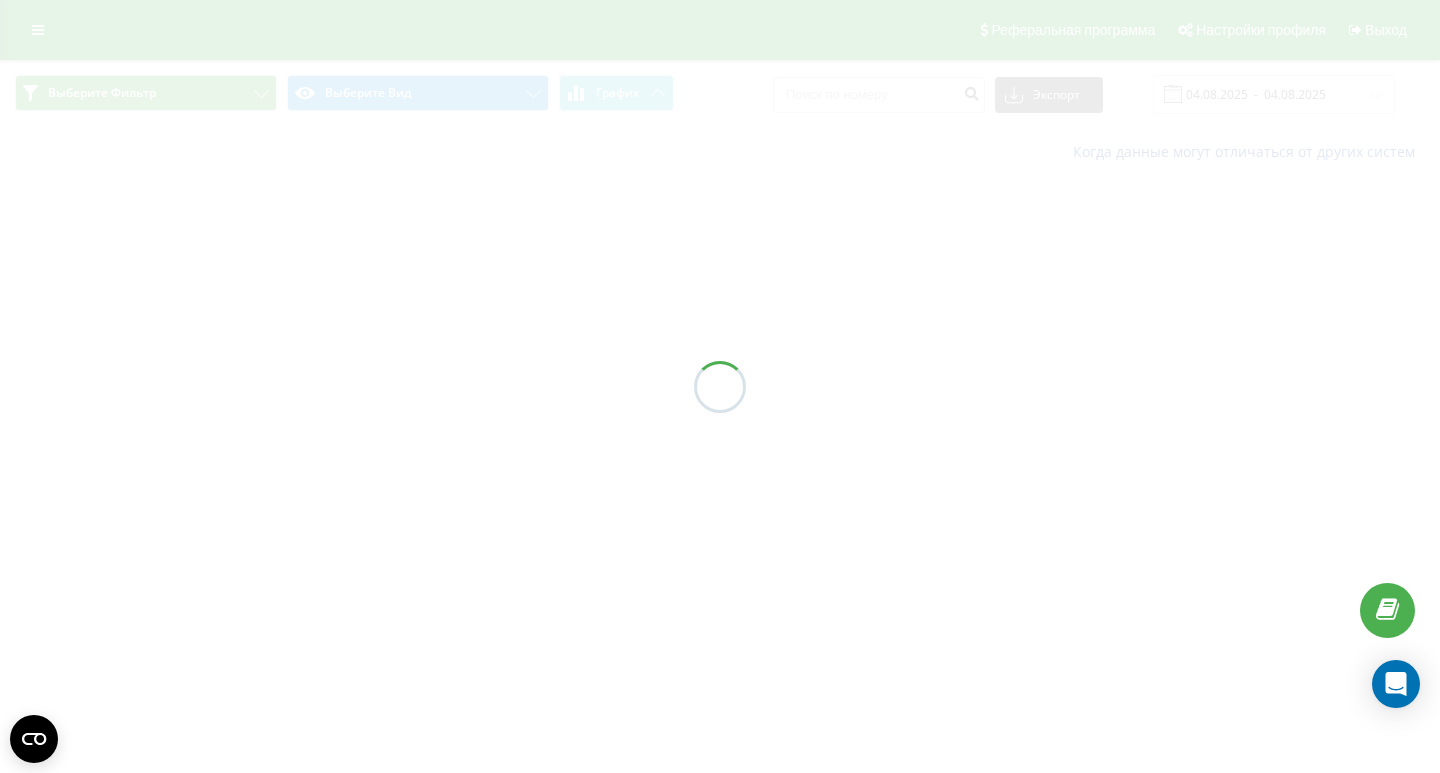 type on "[DATE]  -  [DATE]" 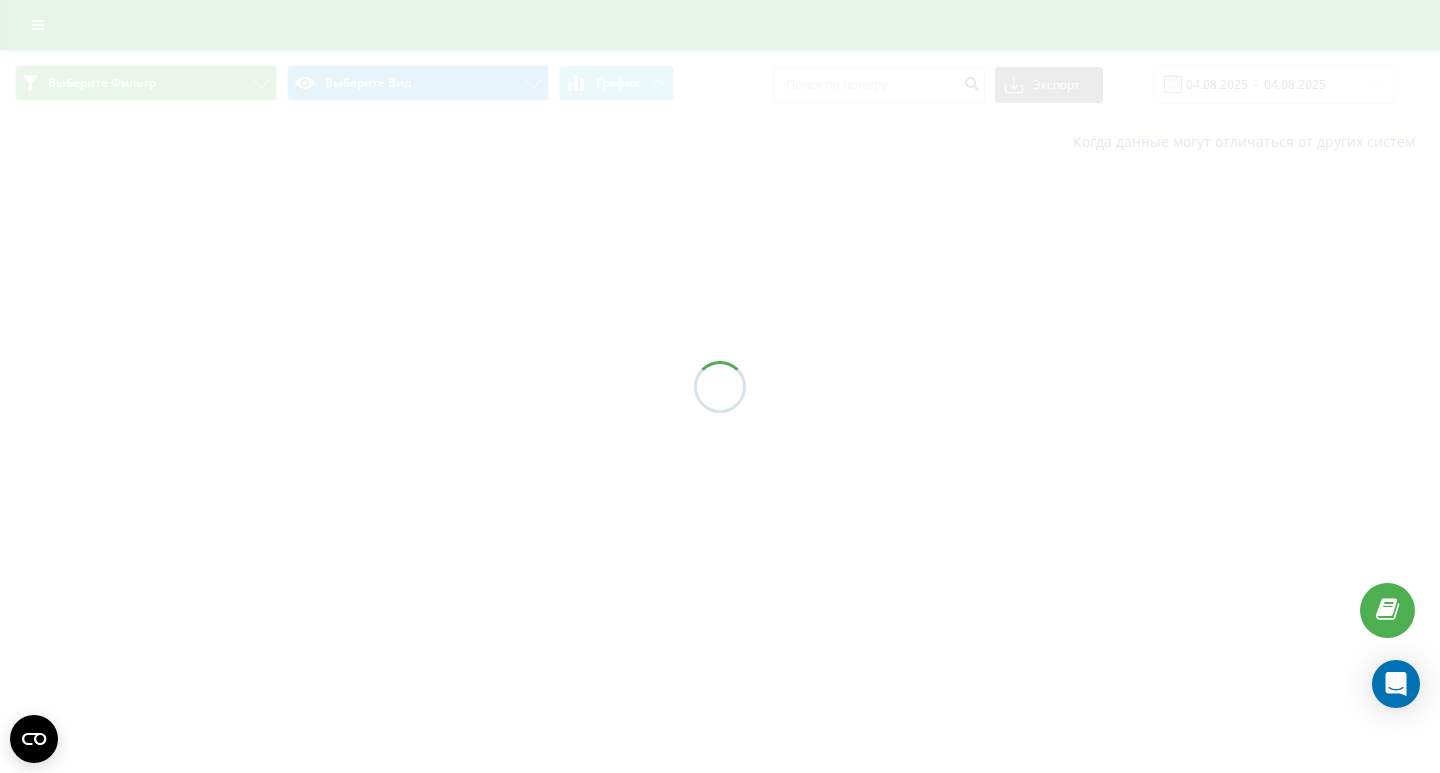 scroll, scrollTop: 0, scrollLeft: 0, axis: both 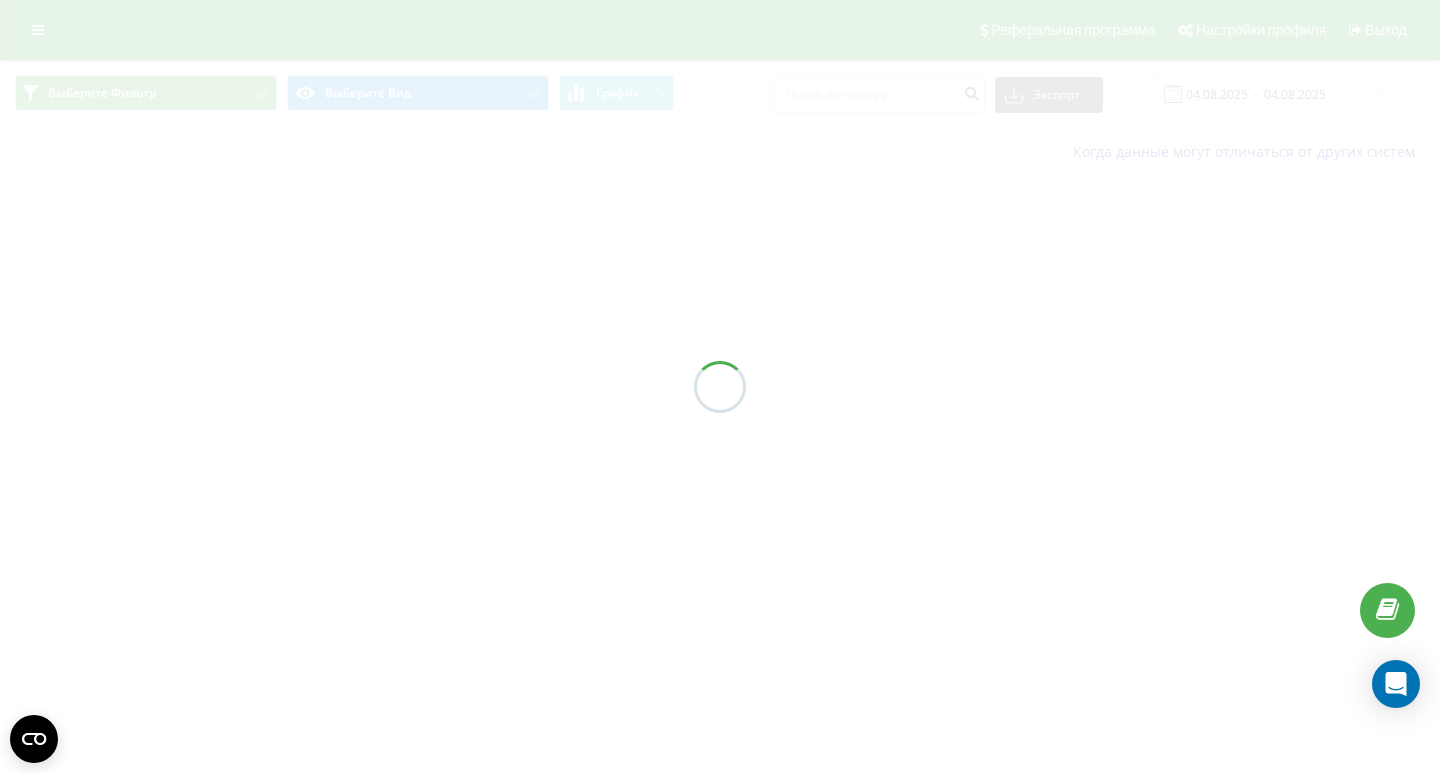 type on "[DATE]  -  [DATE]" 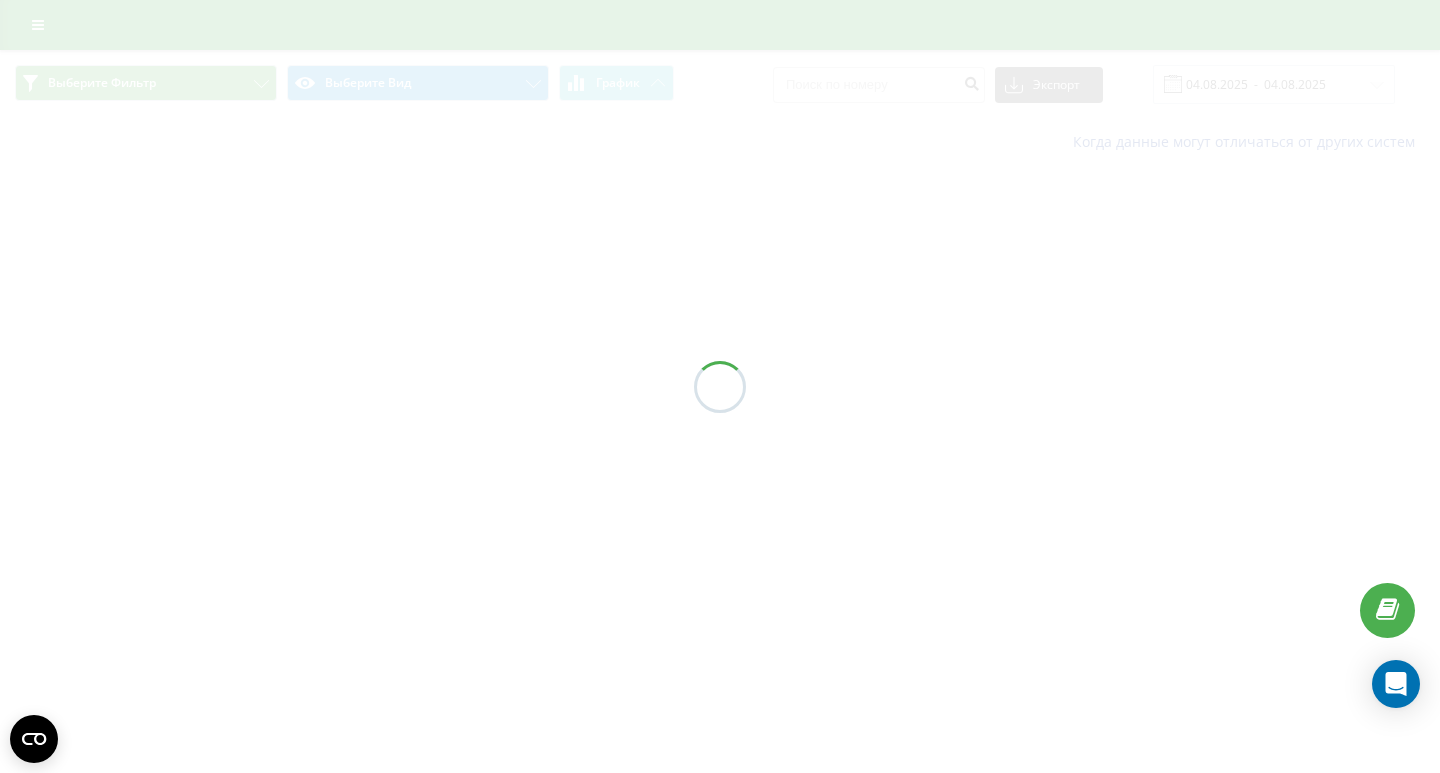 scroll, scrollTop: 0, scrollLeft: 0, axis: both 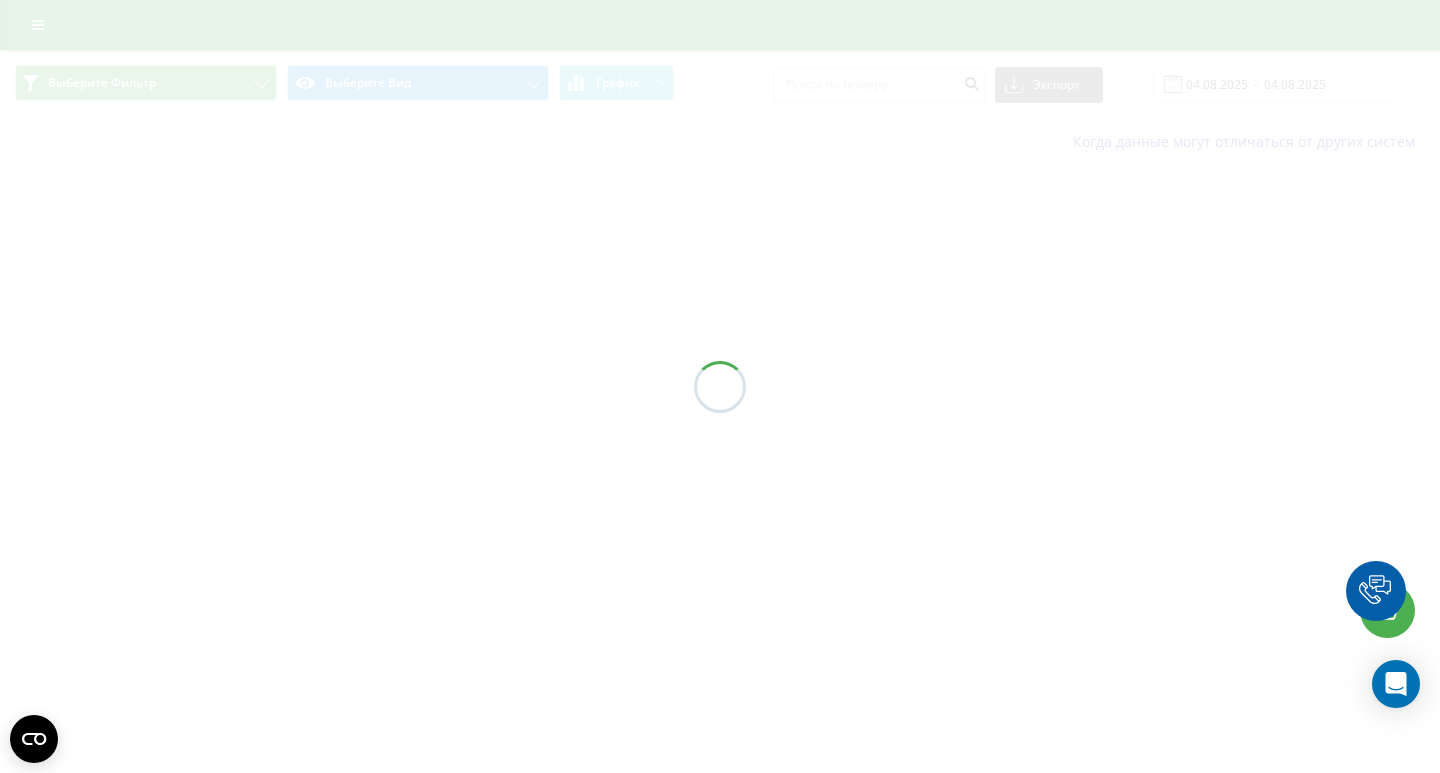 type on "[DATE]  -  [DATE]" 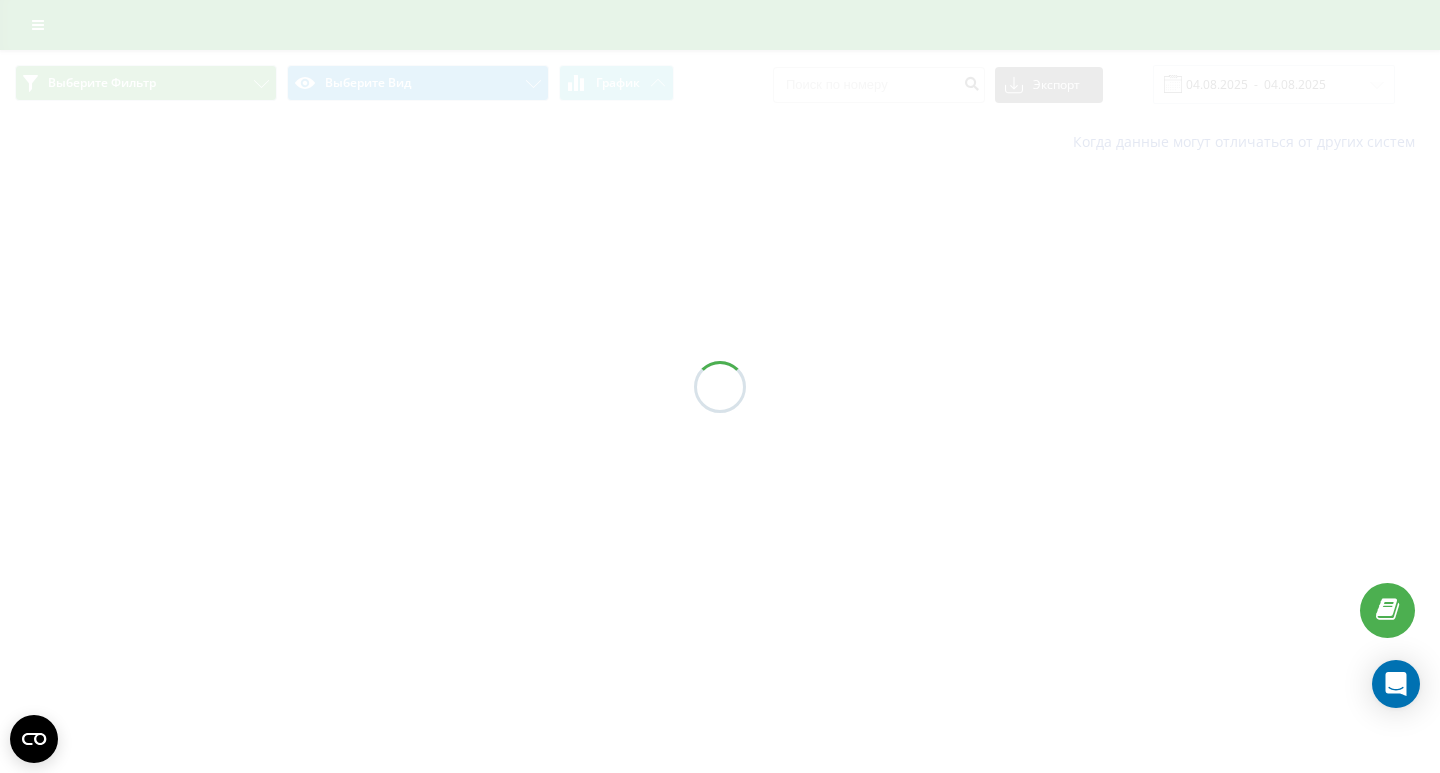 scroll, scrollTop: 0, scrollLeft: 0, axis: both 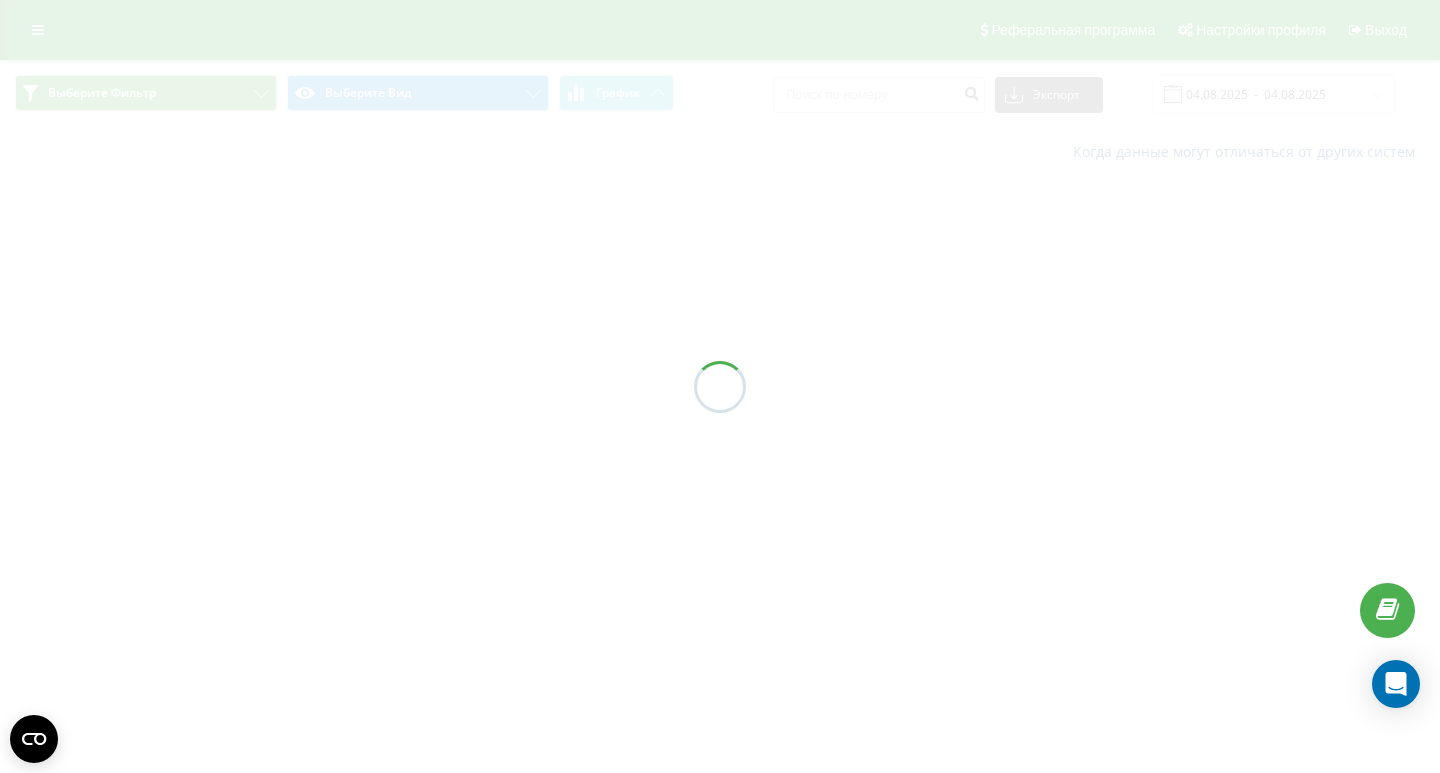 type on "[DATE]  -  [DATE]" 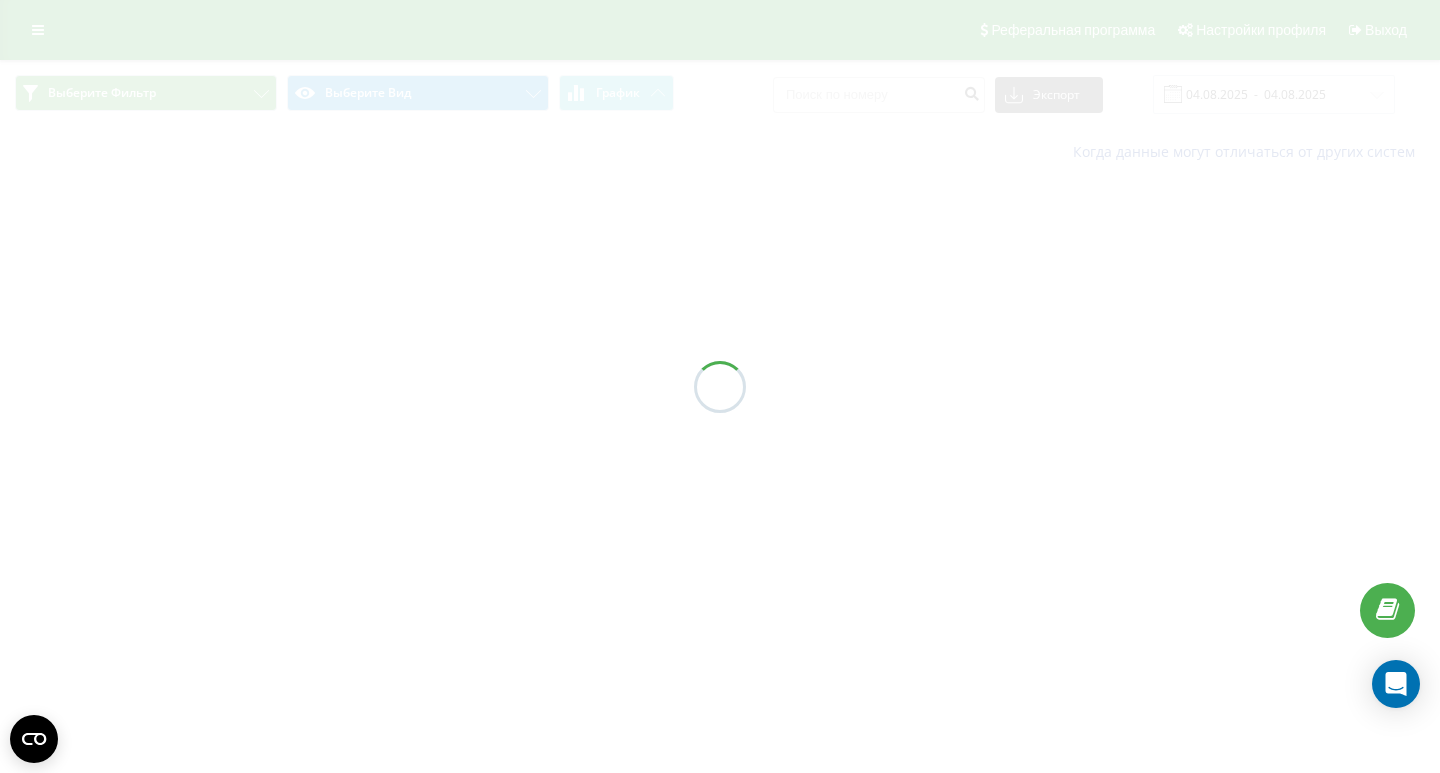 scroll, scrollTop: 0, scrollLeft: 0, axis: both 